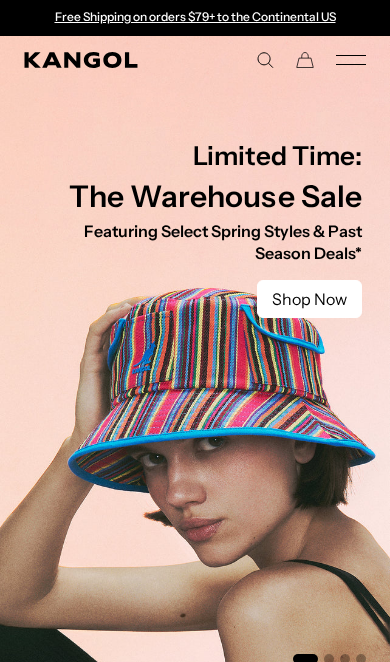 scroll, scrollTop: 0, scrollLeft: 0, axis: both 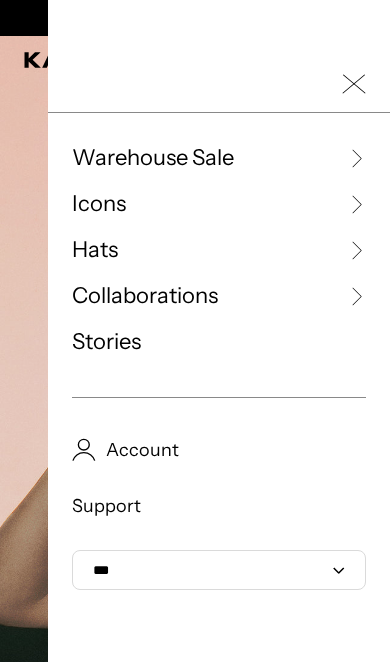 click 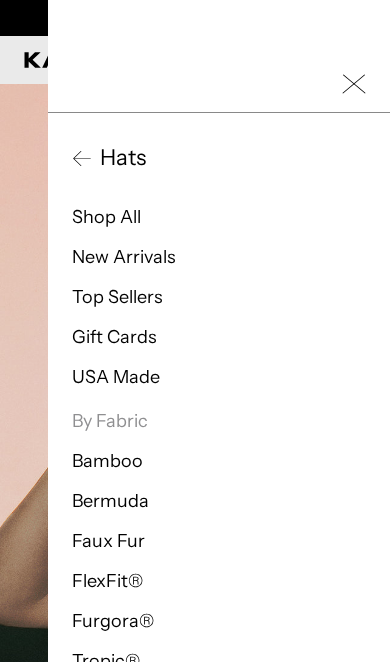 scroll, scrollTop: 0, scrollLeft: 0, axis: both 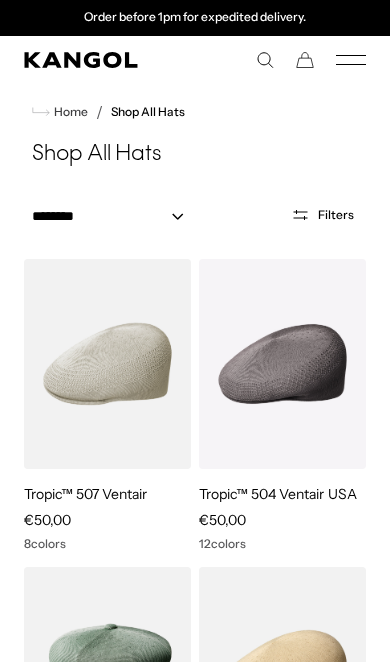 click 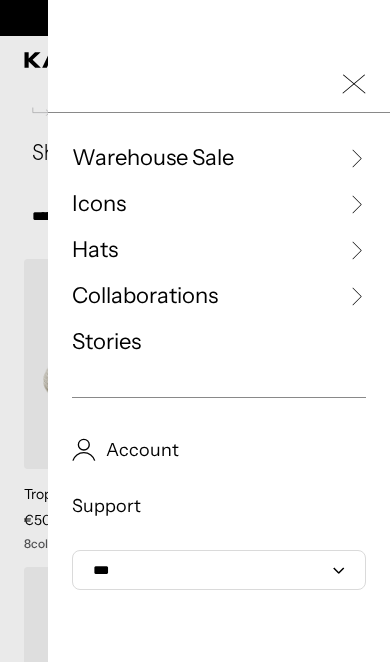 scroll, scrollTop: 0, scrollLeft: 0, axis: both 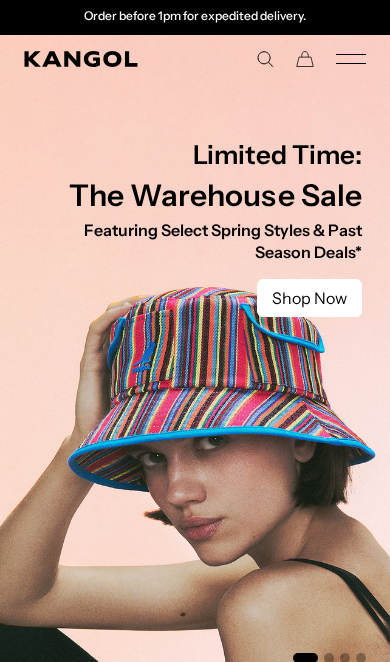 click 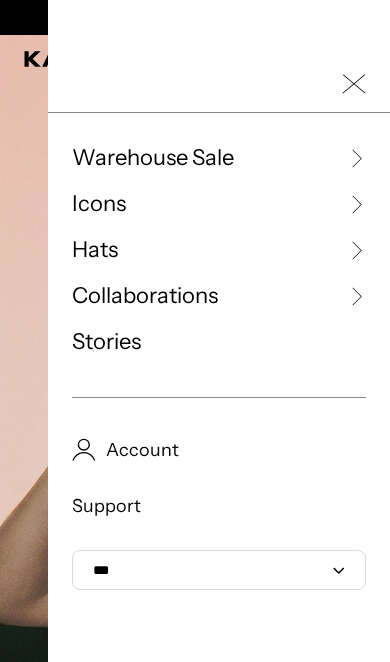 click 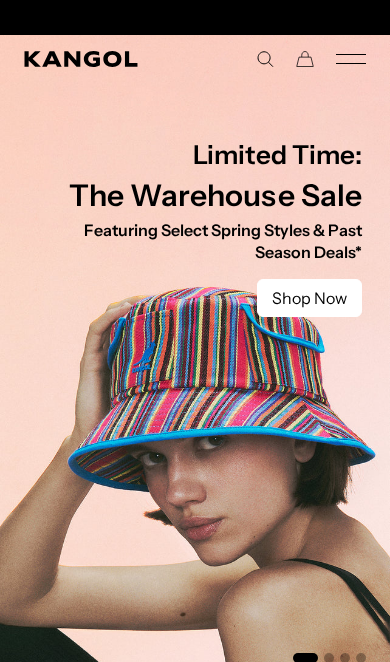 scroll, scrollTop: 0, scrollLeft: 0, axis: both 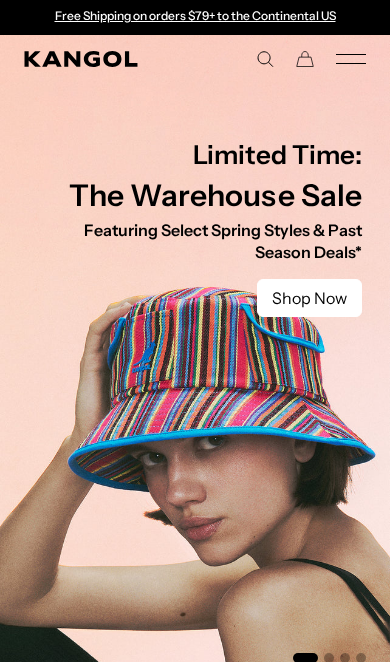 click 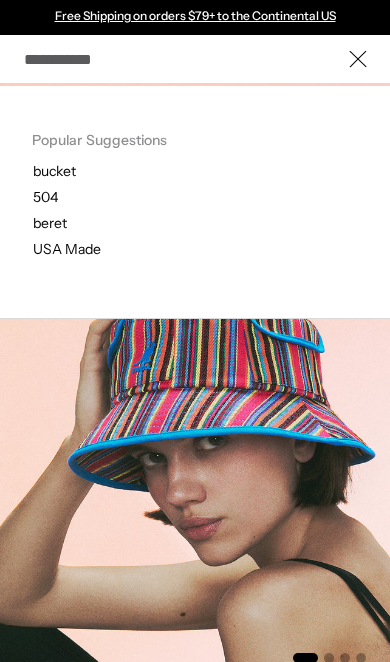 scroll, scrollTop: 0, scrollLeft: 0, axis: both 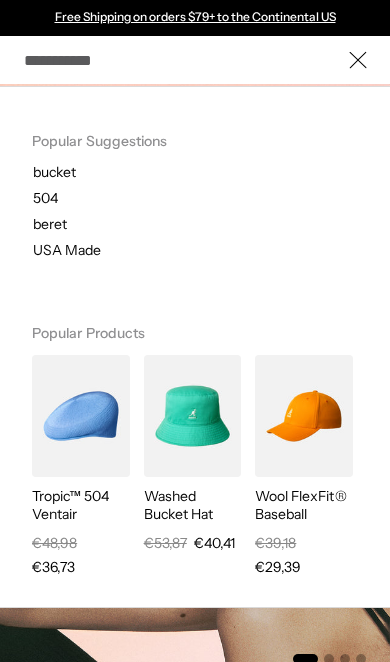 click on "Search here" at bounding box center (195, 60) 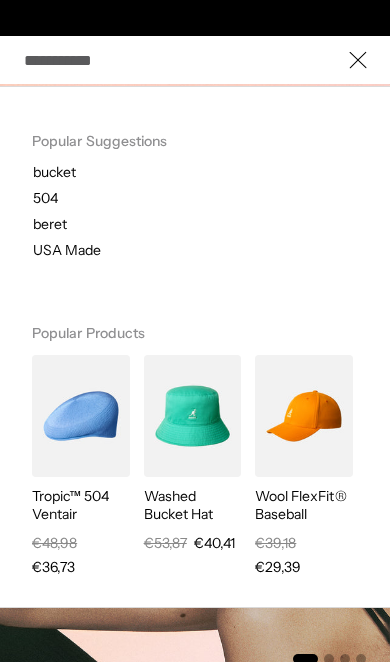 scroll, scrollTop: 0, scrollLeft: 342, axis: horizontal 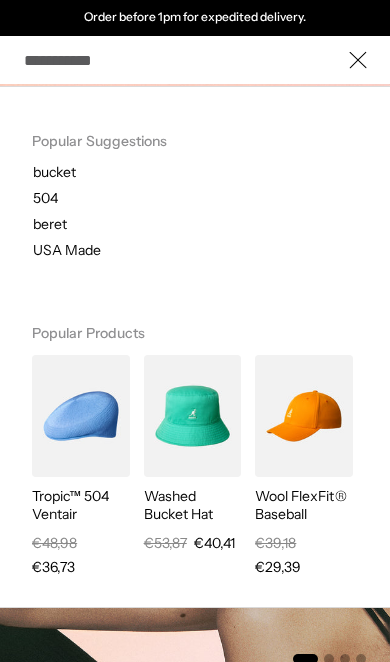paste on "**********" 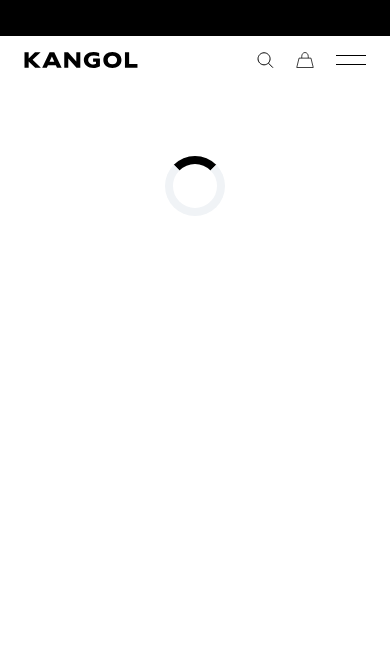 scroll, scrollTop: 0, scrollLeft: 0, axis: both 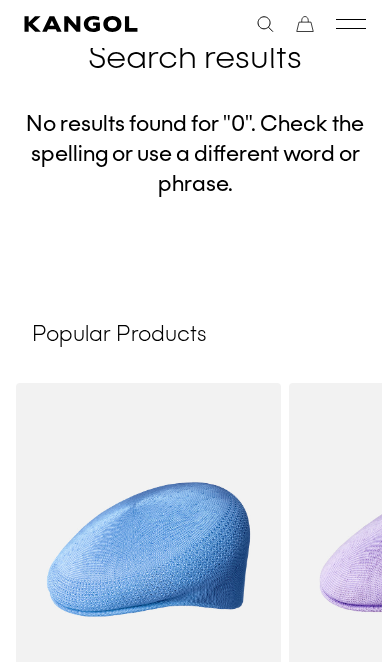 click 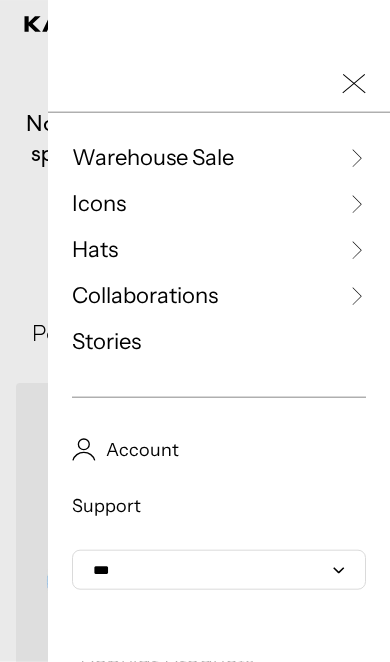scroll, scrollTop: 0, scrollLeft: 342, axis: horizontal 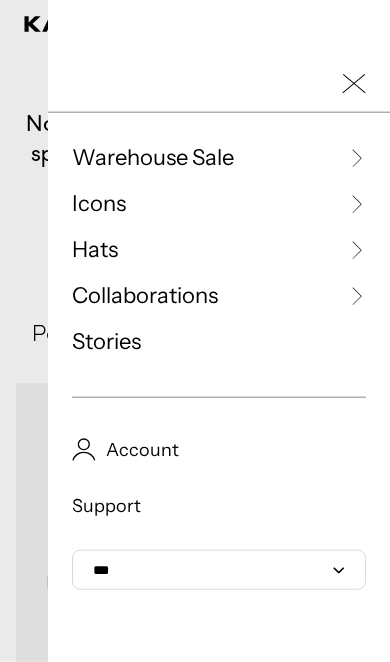 click 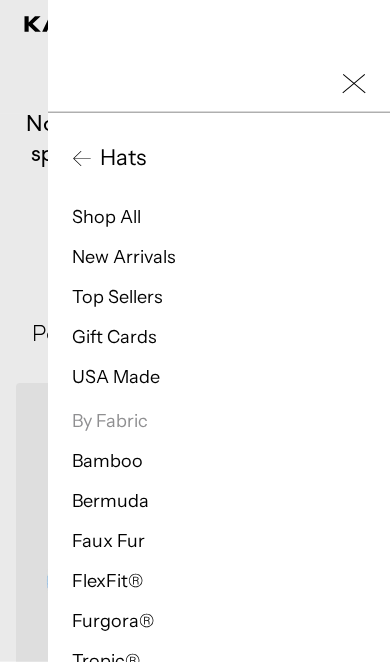 scroll, scrollTop: 0, scrollLeft: 0, axis: both 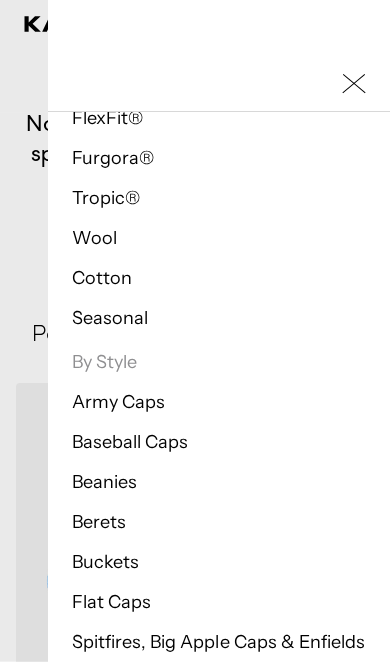 click 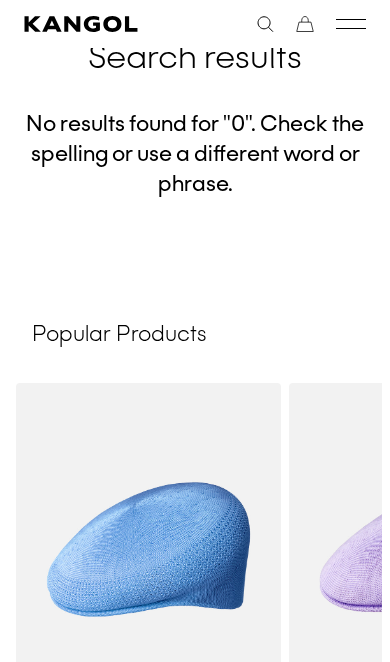 click 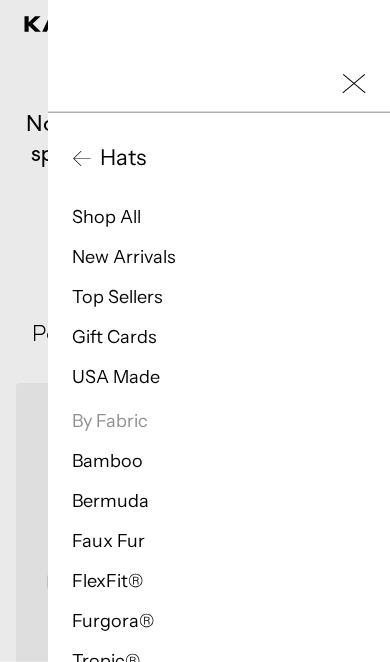 scroll, scrollTop: 0, scrollLeft: 0, axis: both 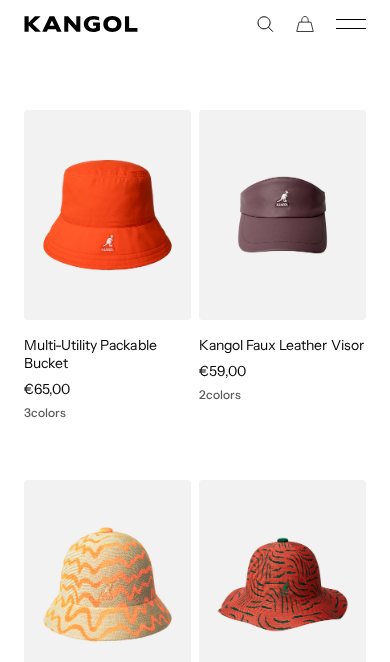 click 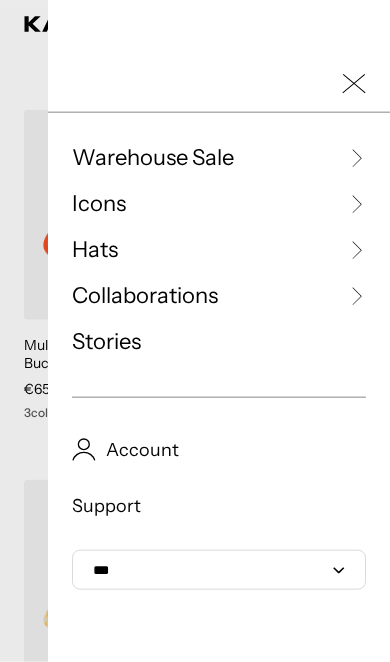 scroll, scrollTop: 5472, scrollLeft: 0, axis: vertical 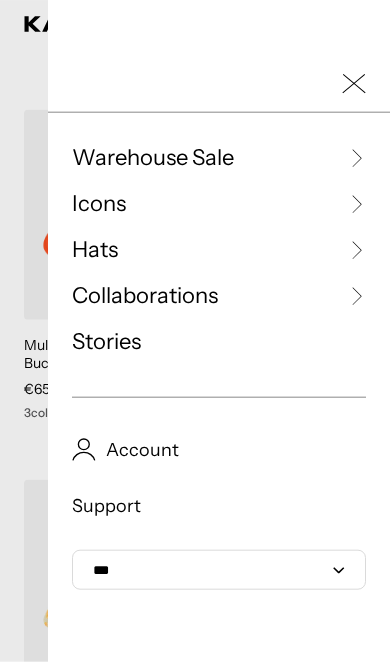 click 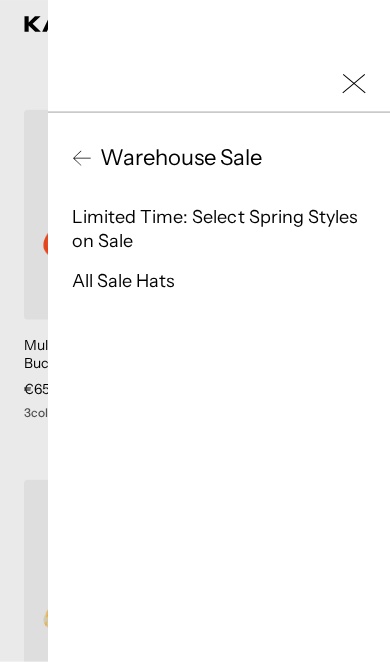 click on "All Sale Hats" at bounding box center (123, 281) 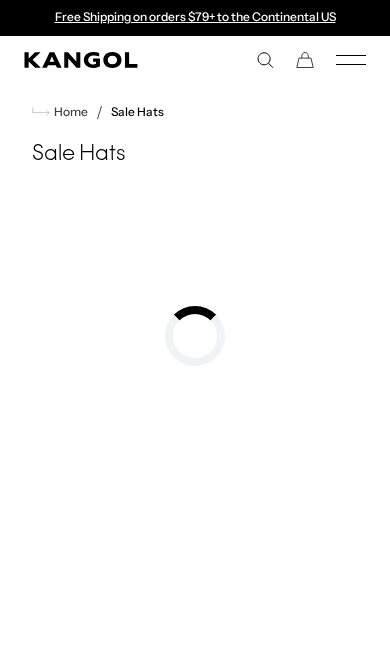 scroll, scrollTop: 0, scrollLeft: 0, axis: both 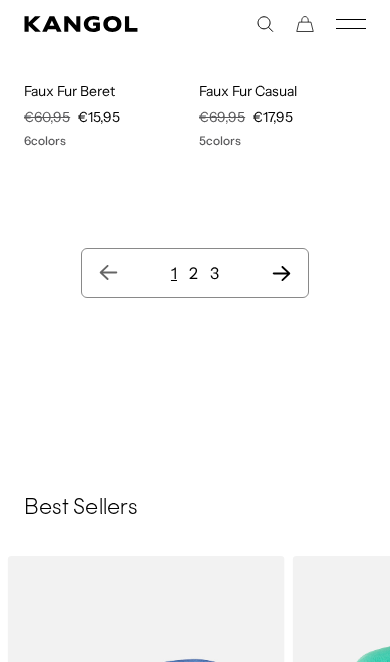 click 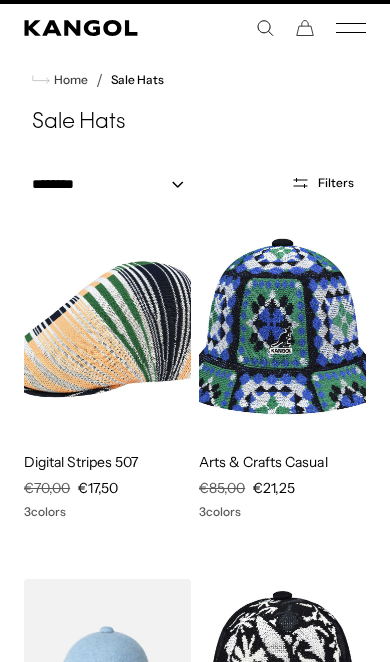 scroll, scrollTop: 33, scrollLeft: 0, axis: vertical 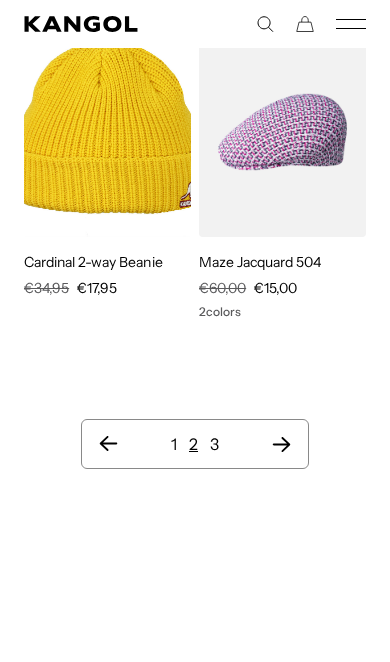 click on "1 2 3" at bounding box center (195, 444) 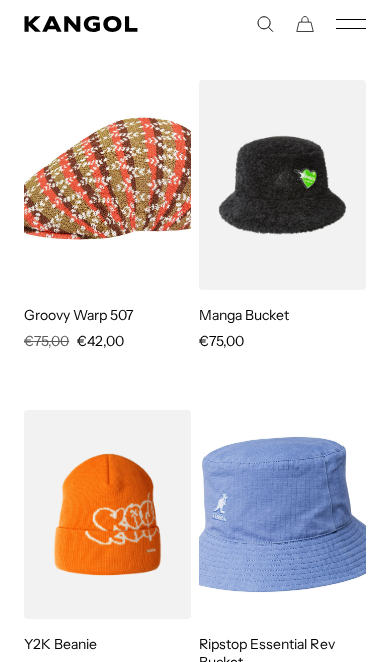 click 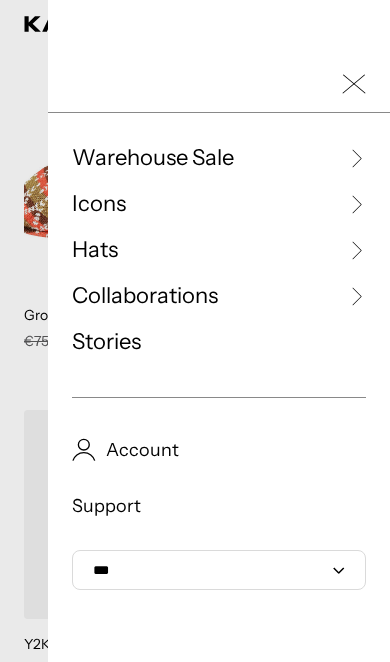 click on "***
***" at bounding box center (219, 570) 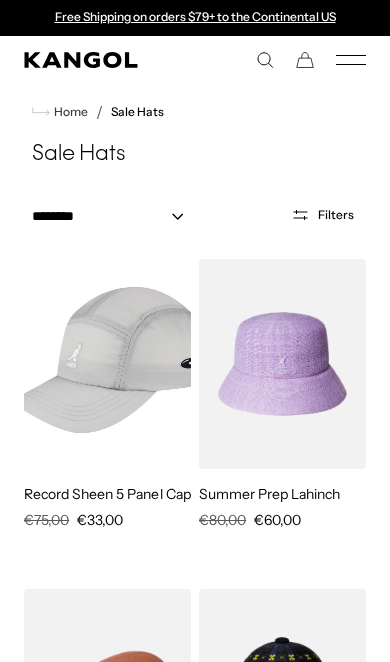 scroll, scrollTop: 33, scrollLeft: 0, axis: vertical 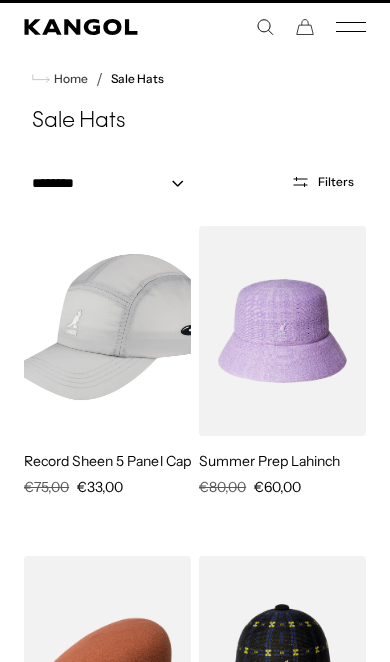 click 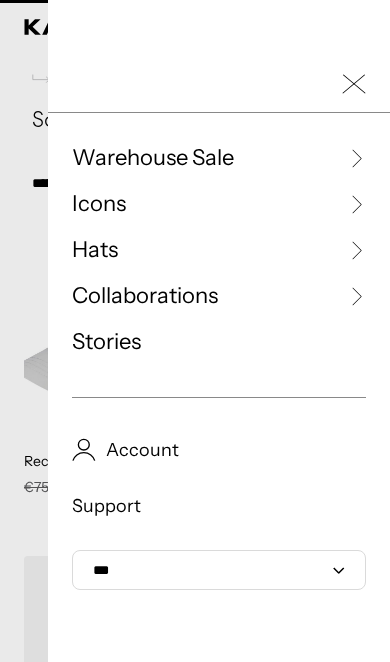 scroll, scrollTop: 0, scrollLeft: 0, axis: both 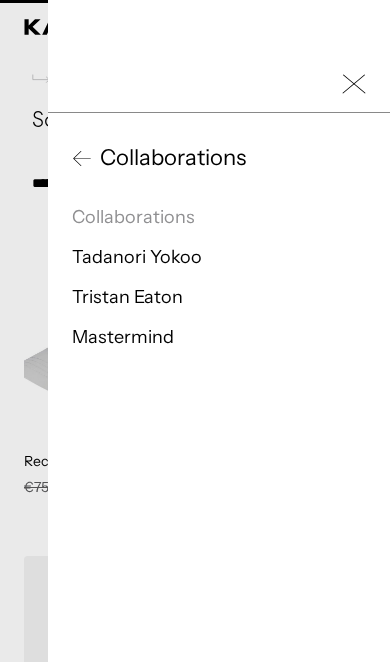 click on "Tadanori Yokoo" at bounding box center [137, 257] 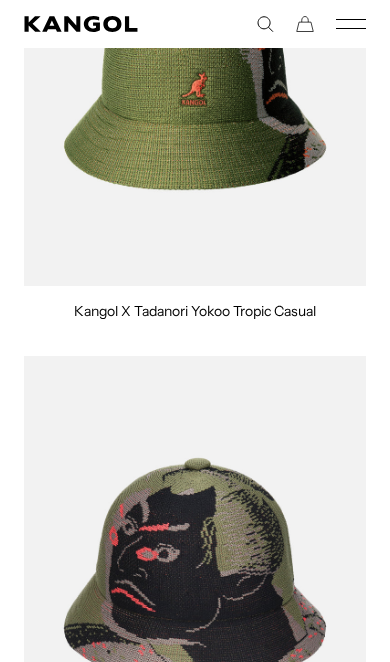 scroll, scrollTop: 1985, scrollLeft: 0, axis: vertical 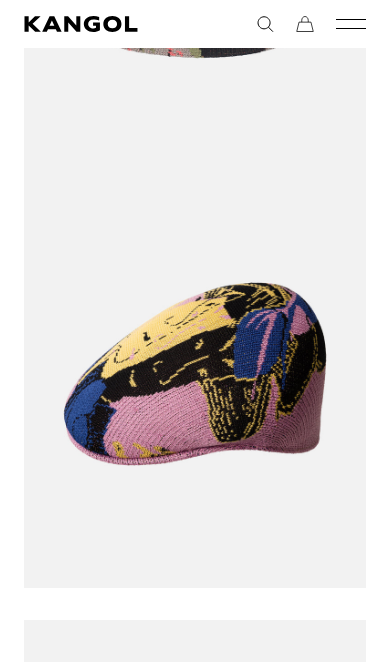 click 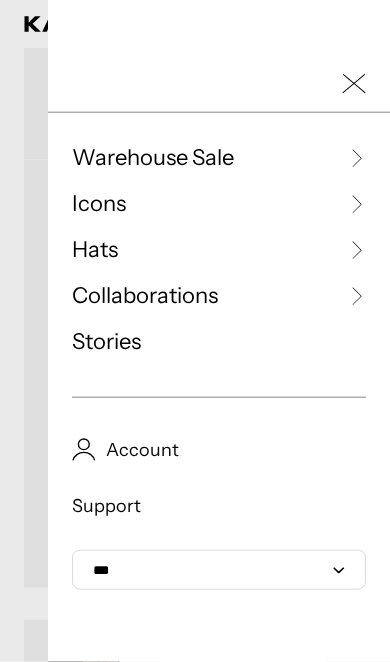 scroll, scrollTop: 0, scrollLeft: 342, axis: horizontal 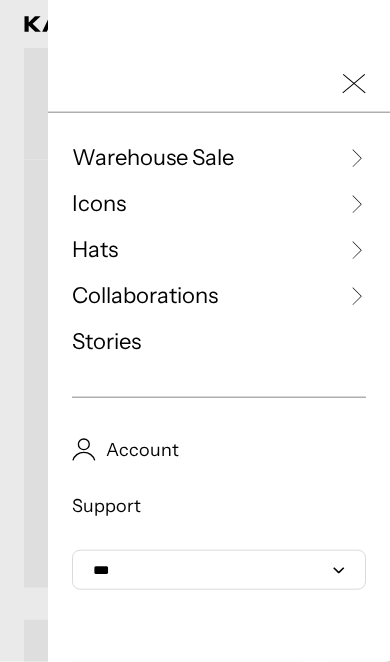 click 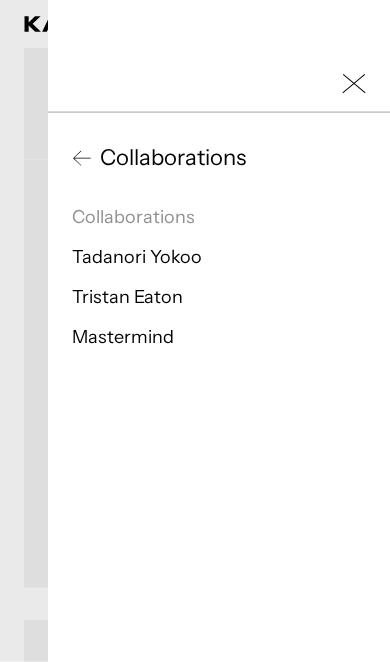 click on "Tristan Eaton" at bounding box center (127, 297) 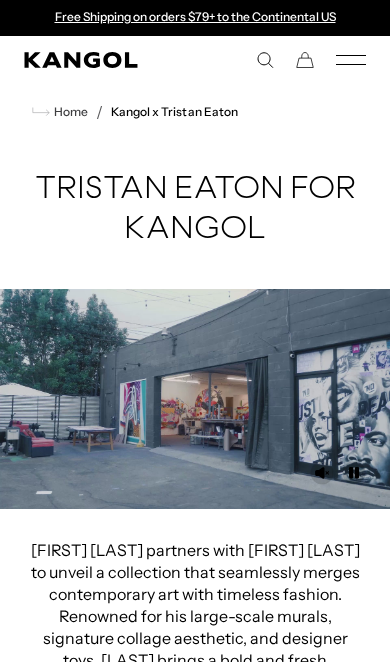 scroll, scrollTop: 140, scrollLeft: 0, axis: vertical 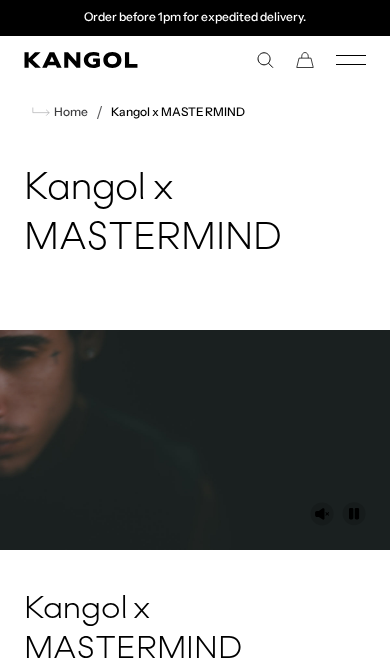click 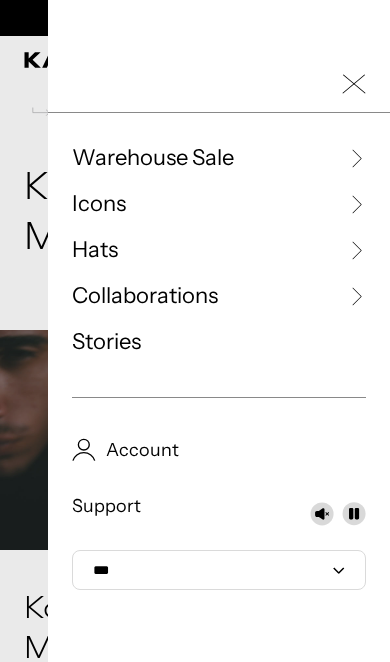 click 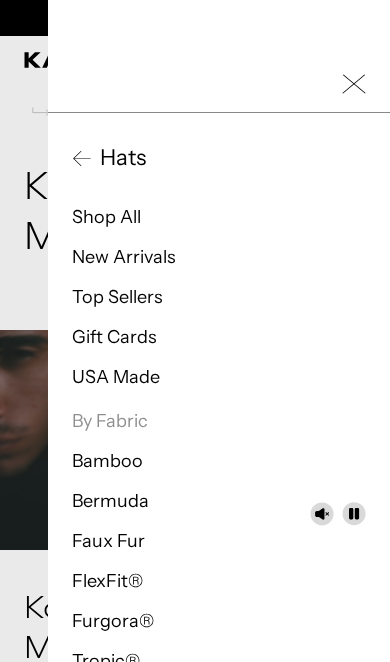 scroll, scrollTop: 0, scrollLeft: 0, axis: both 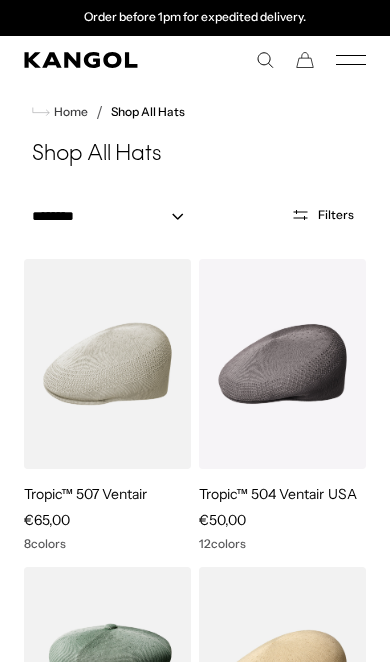 click 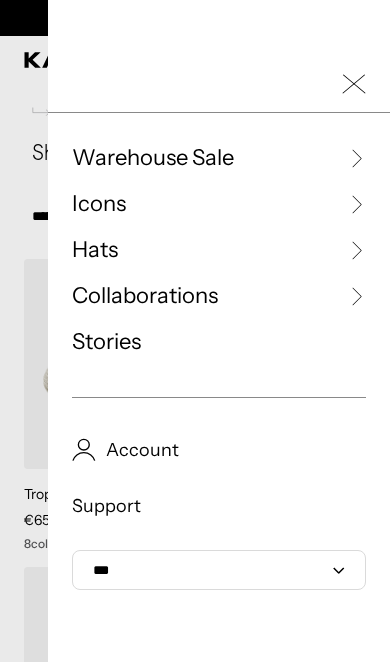 scroll, scrollTop: 0, scrollLeft: 0, axis: both 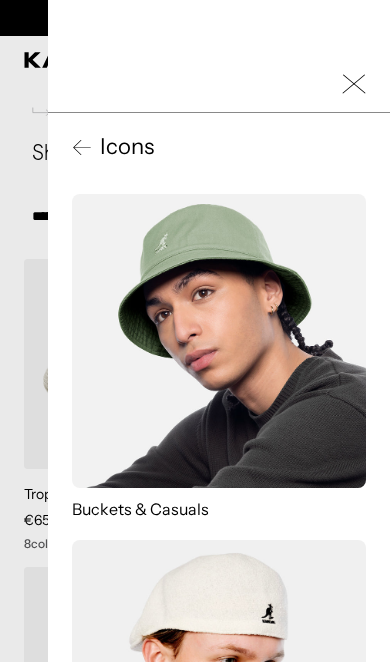 click at bounding box center (219, 84) 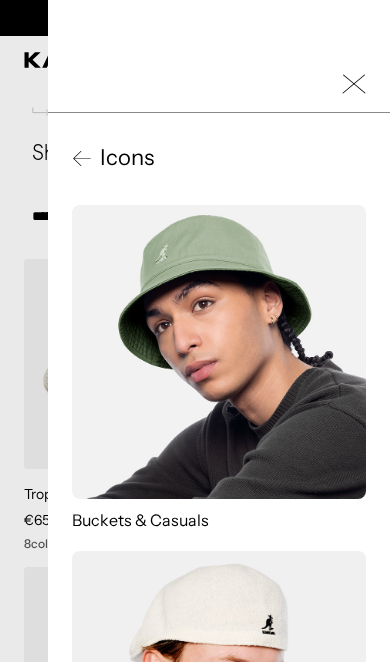click at bounding box center [219, 84] 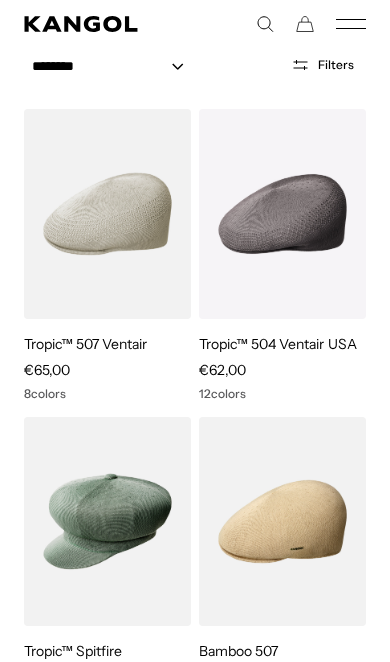scroll, scrollTop: 659, scrollLeft: 0, axis: vertical 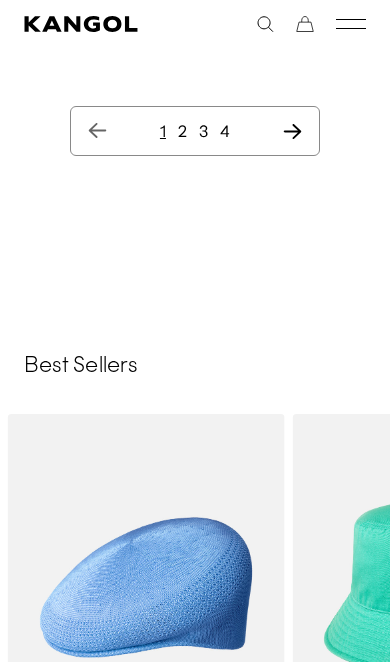click 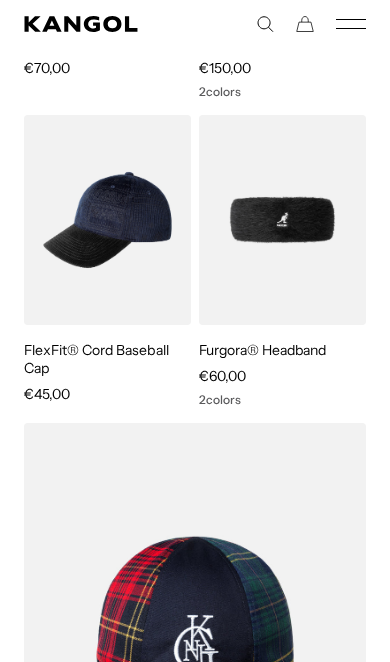 click on "Sale Price €60,00" at bounding box center [282, 376] 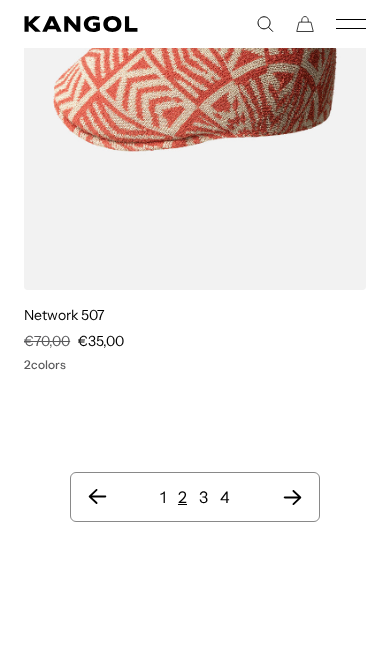 click on "3" at bounding box center [203, 497] 